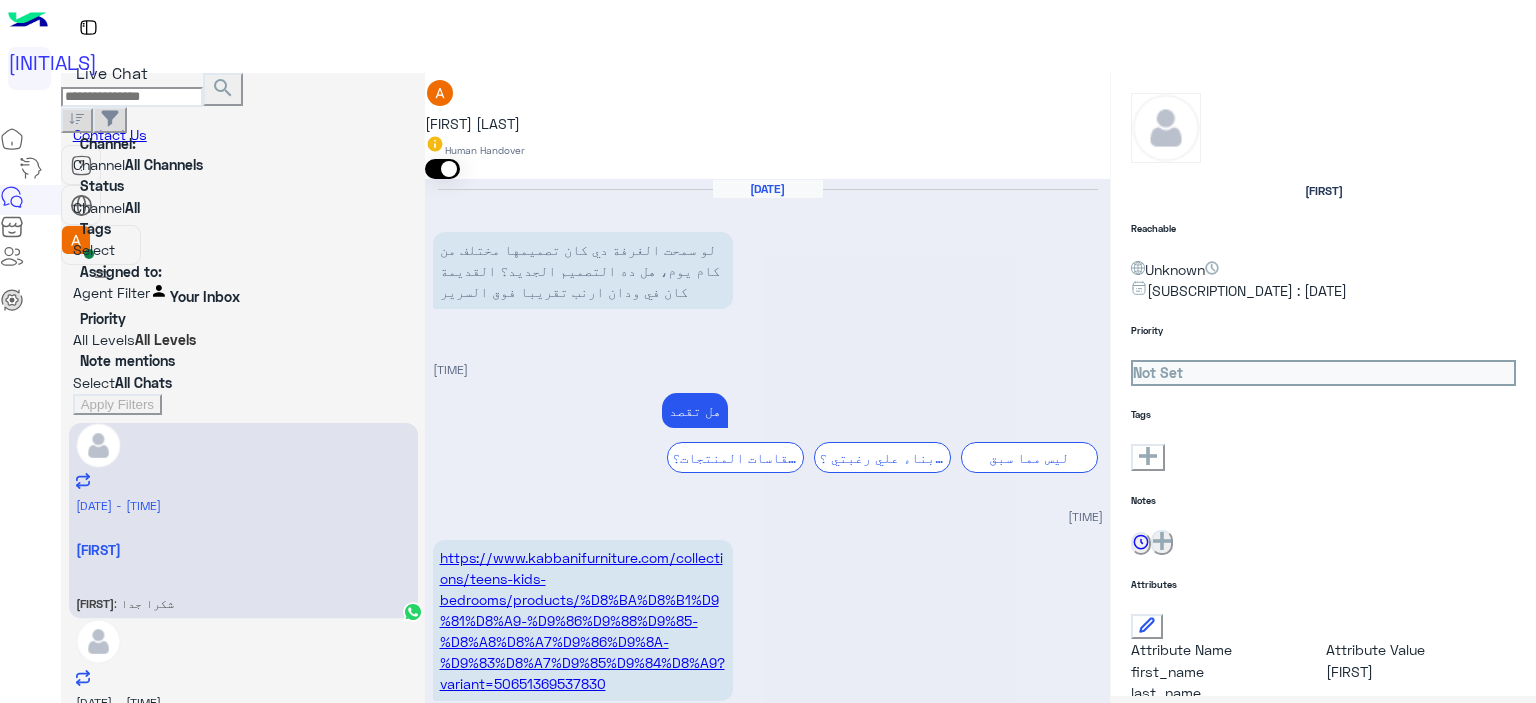 scroll, scrollTop: 0, scrollLeft: 0, axis: both 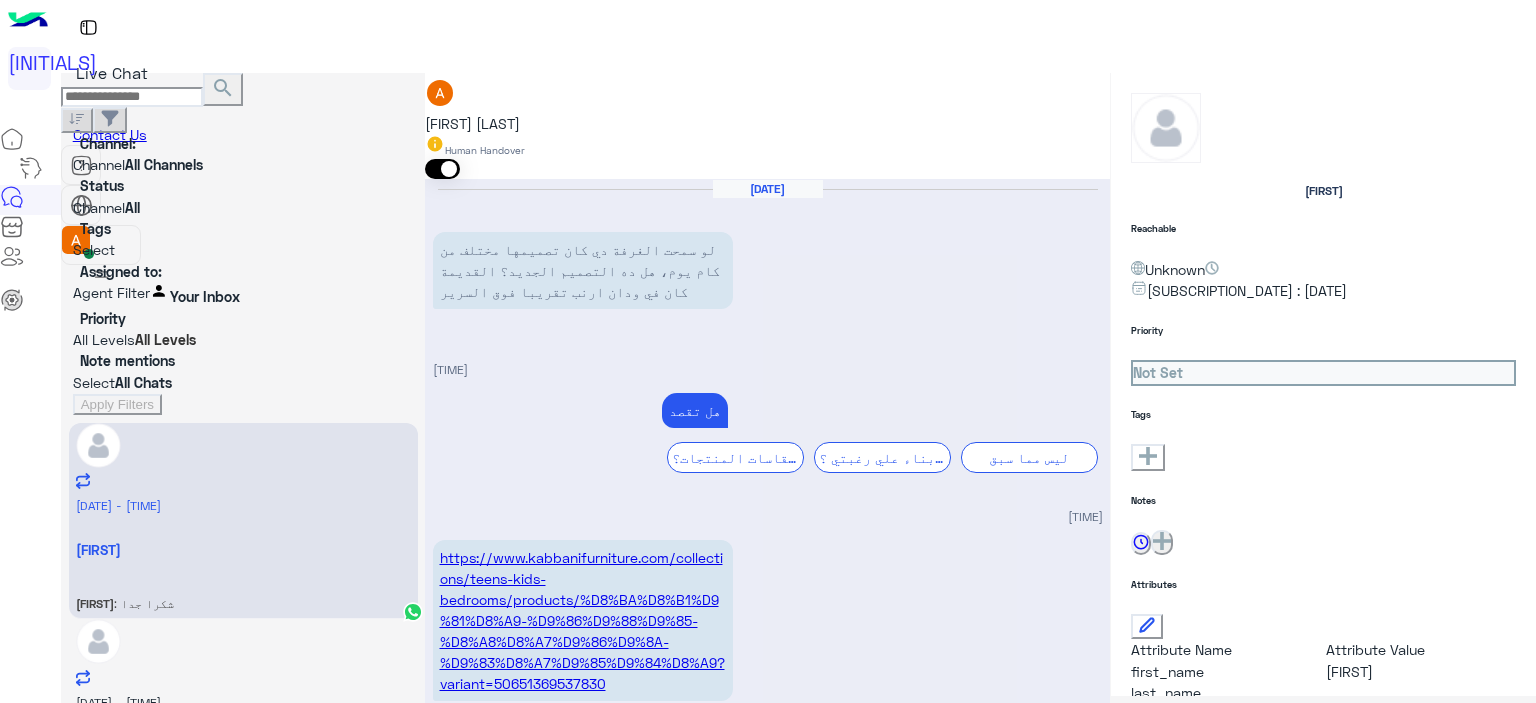 click on "search Channel: Channel All Channels Status Channel All Tags Select Assigned to: Agent Filter Your Inbox Priority All Levels All Levels Note mentions Select All Chats Apply Filters" at bounding box center [243, 244] 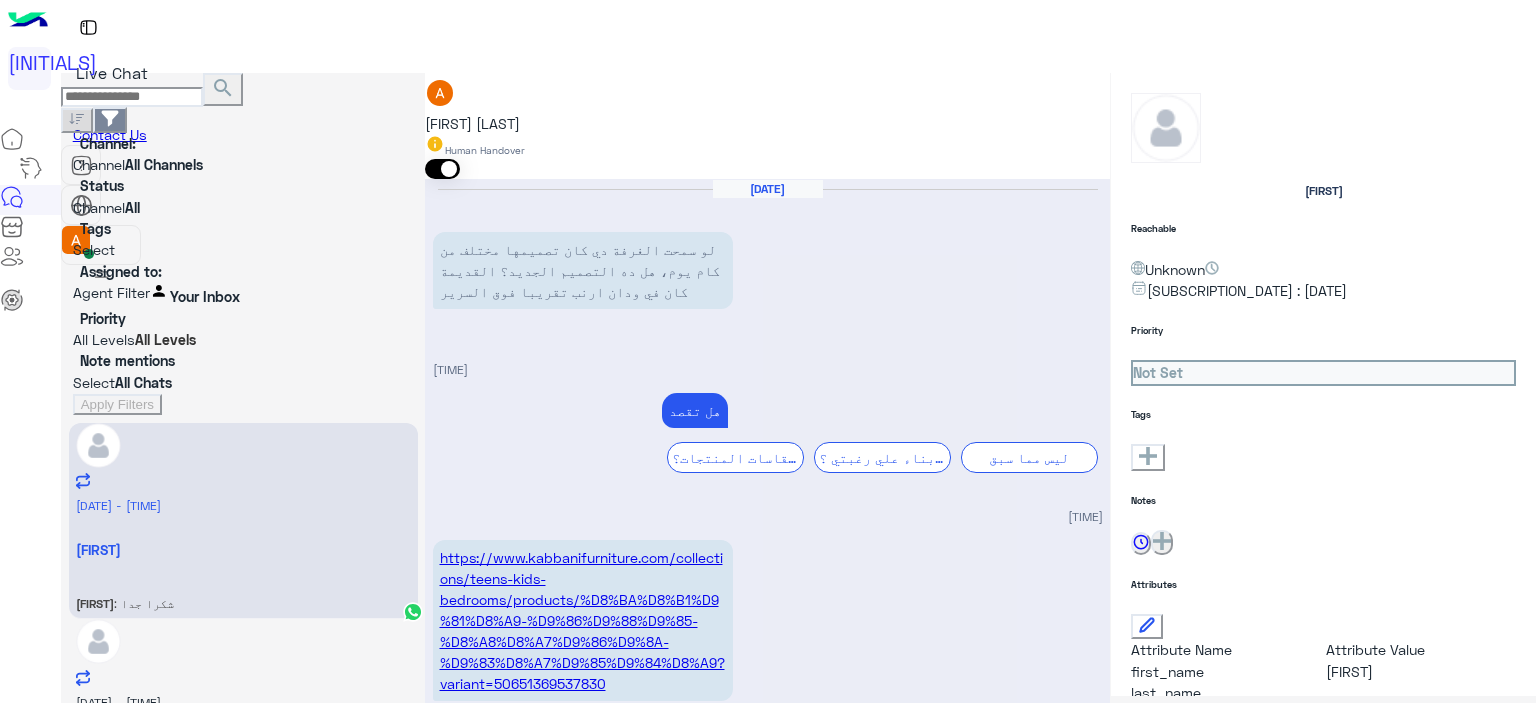 click at bounding box center [77, 118] 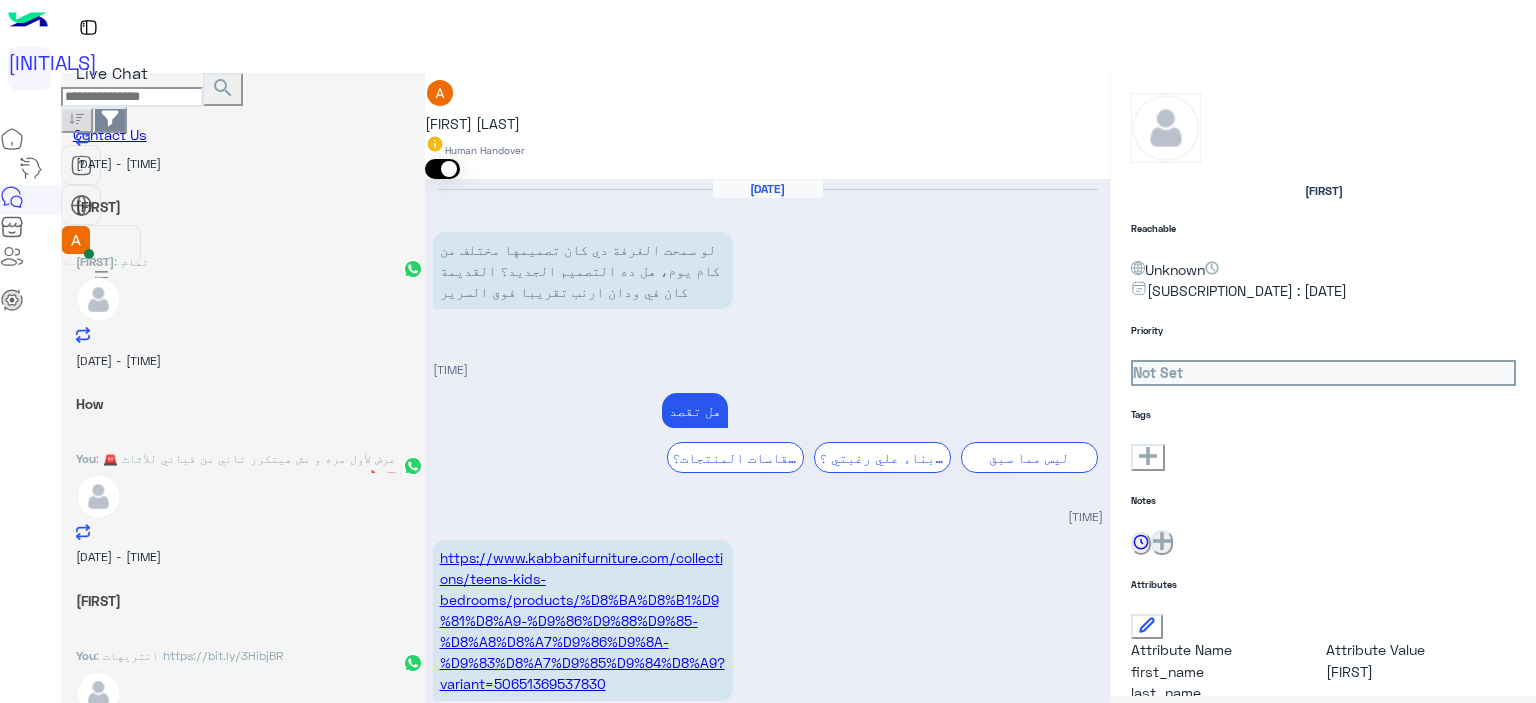 scroll, scrollTop: 421, scrollLeft: 0, axis: vertical 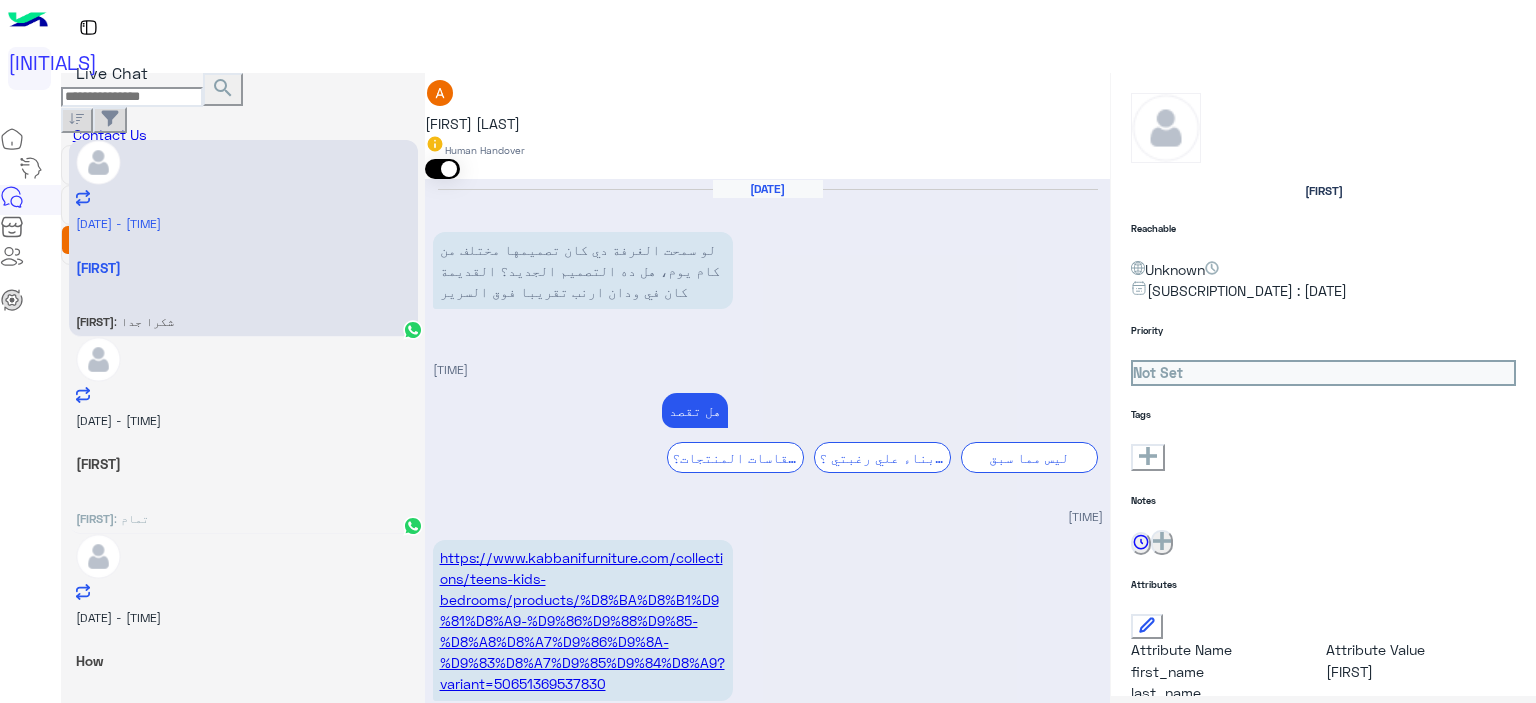 click on "التجمع الاول   06:53 PM" at bounding box center [768, 2879] 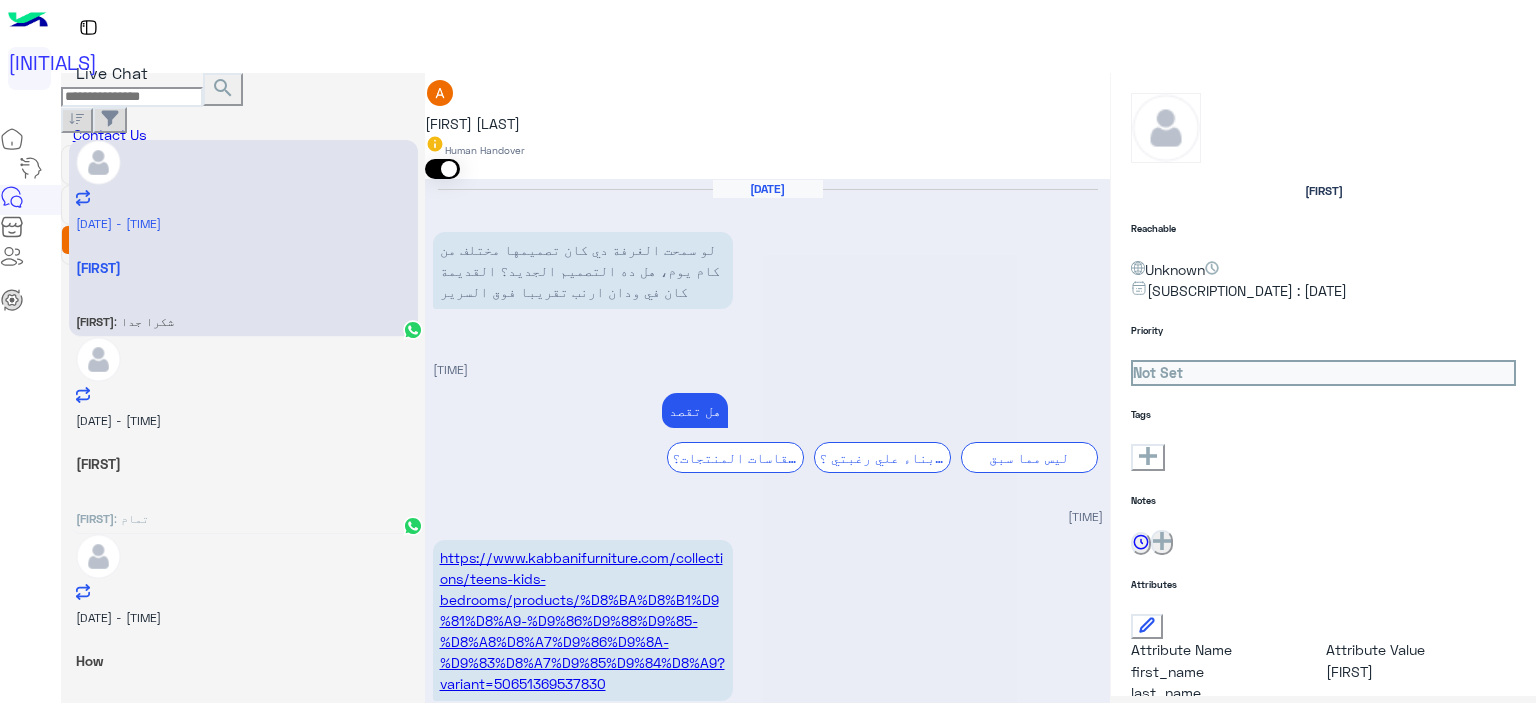 scroll, scrollTop: 0, scrollLeft: 0, axis: both 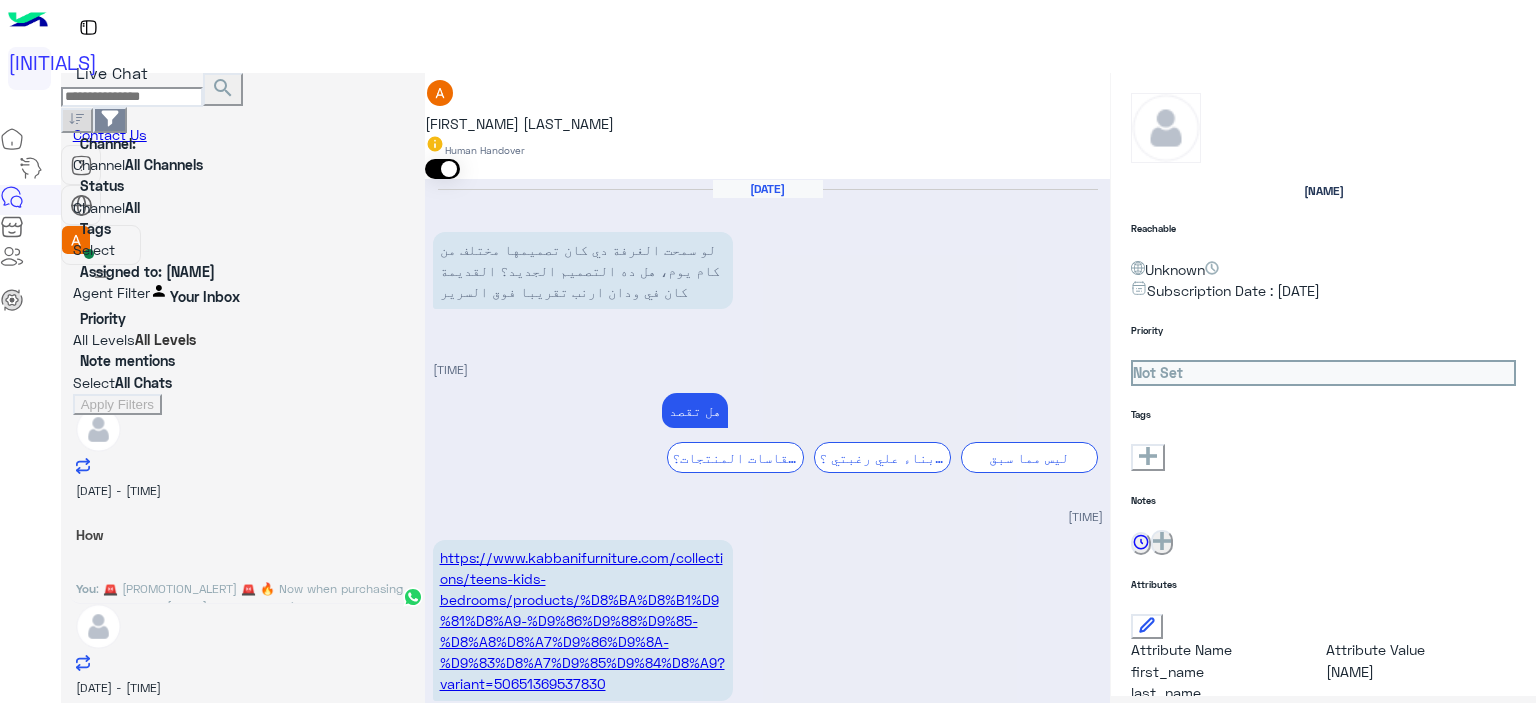 click at bounding box center [77, 119] 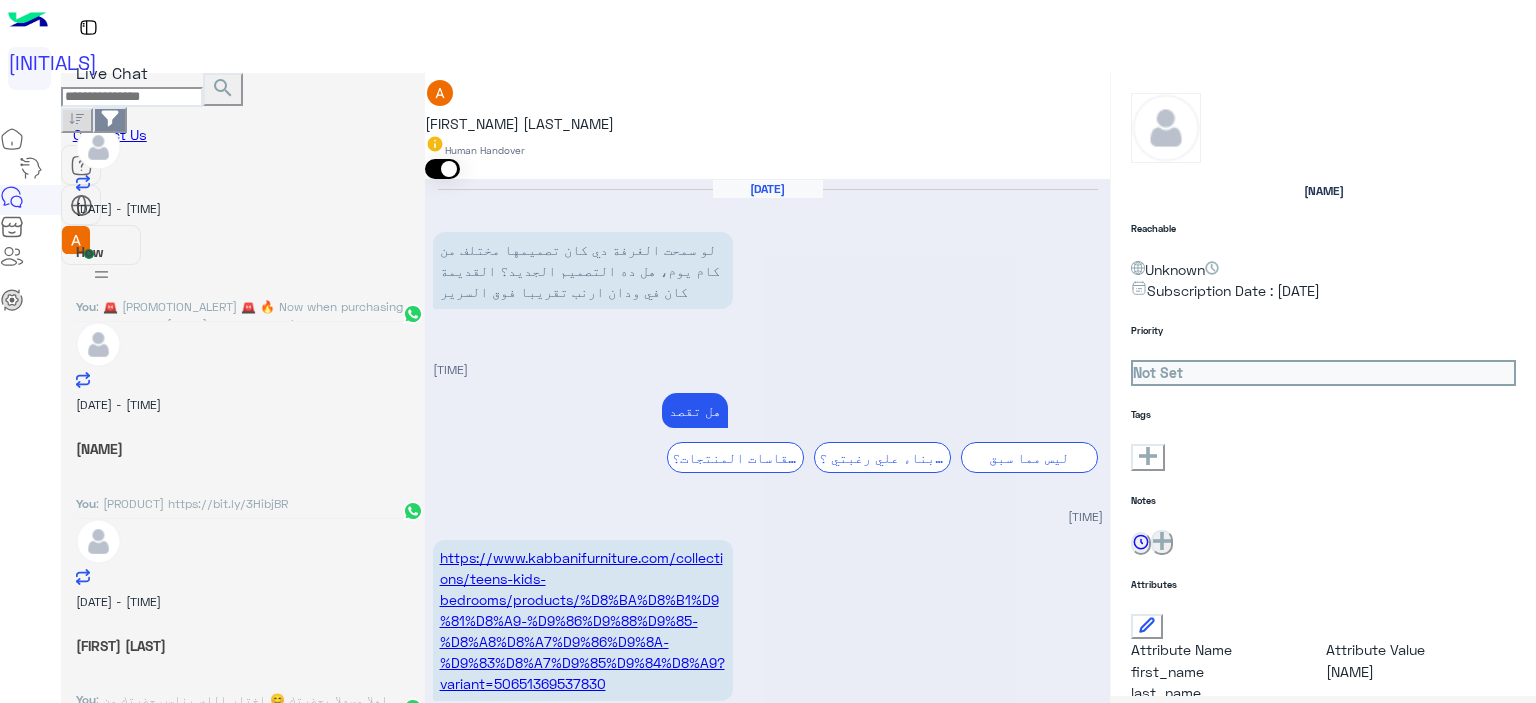 scroll, scrollTop: 222, scrollLeft: 0, axis: vertical 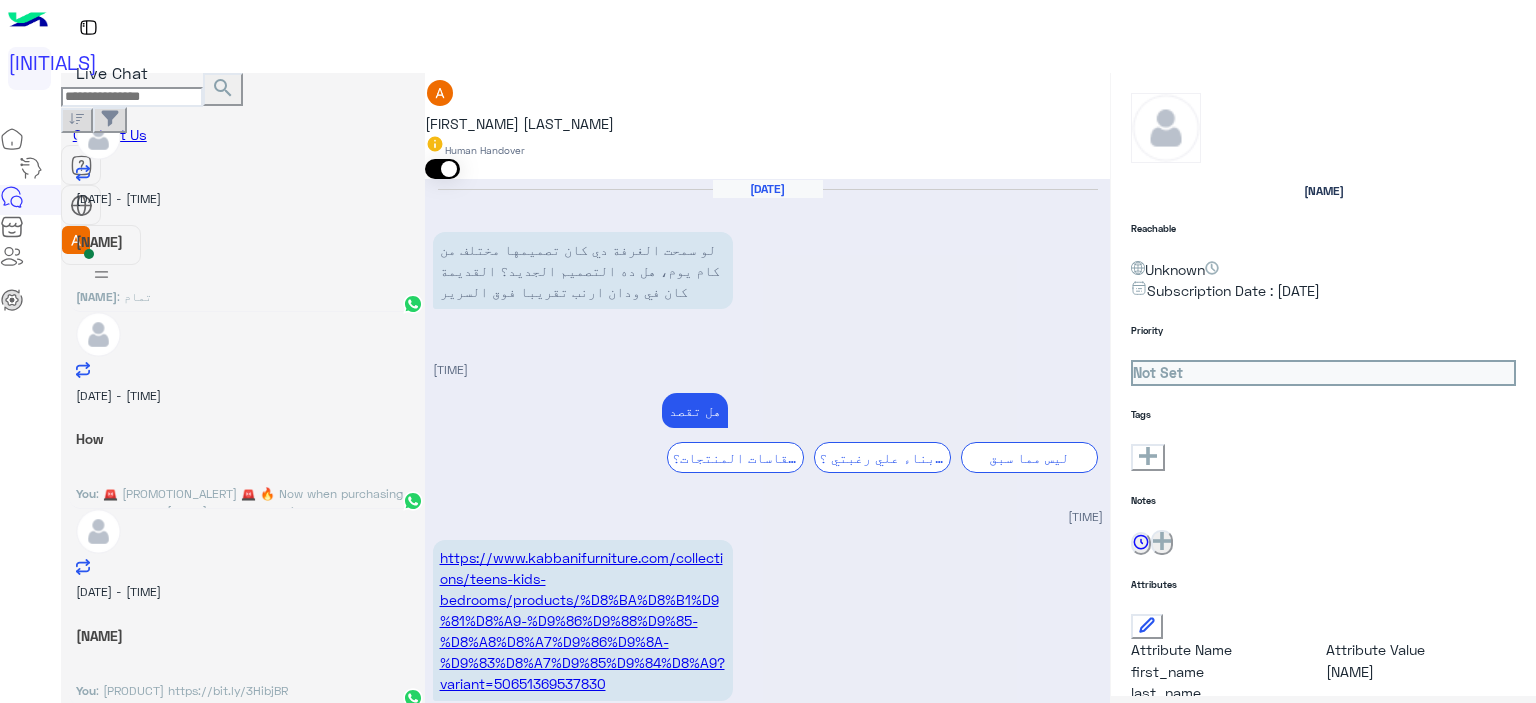 click on "[DATE] - [TIME] [NAME] [NAME] : ممكن صور لكوفي كورنر" at bounding box center [243, 16] 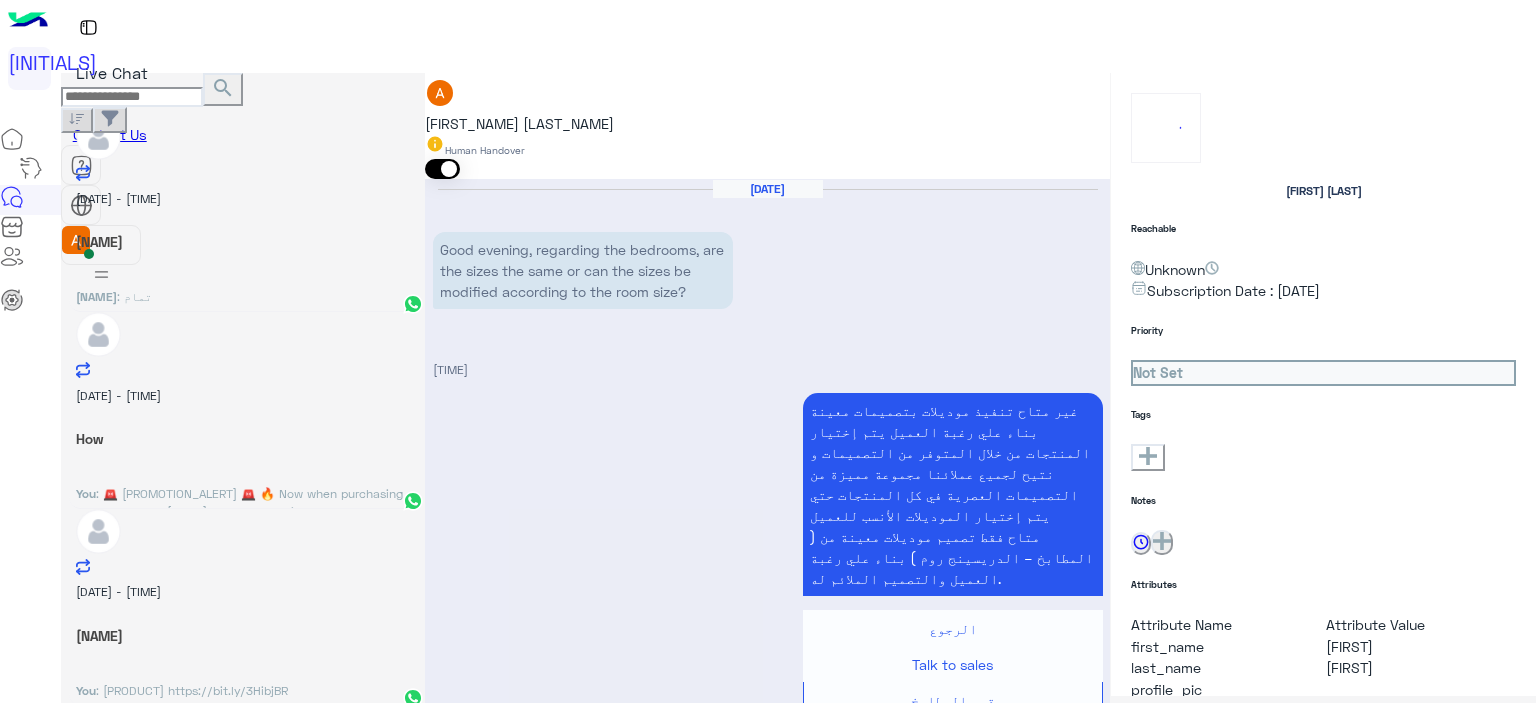 scroll, scrollTop: 1038, scrollLeft: 0, axis: vertical 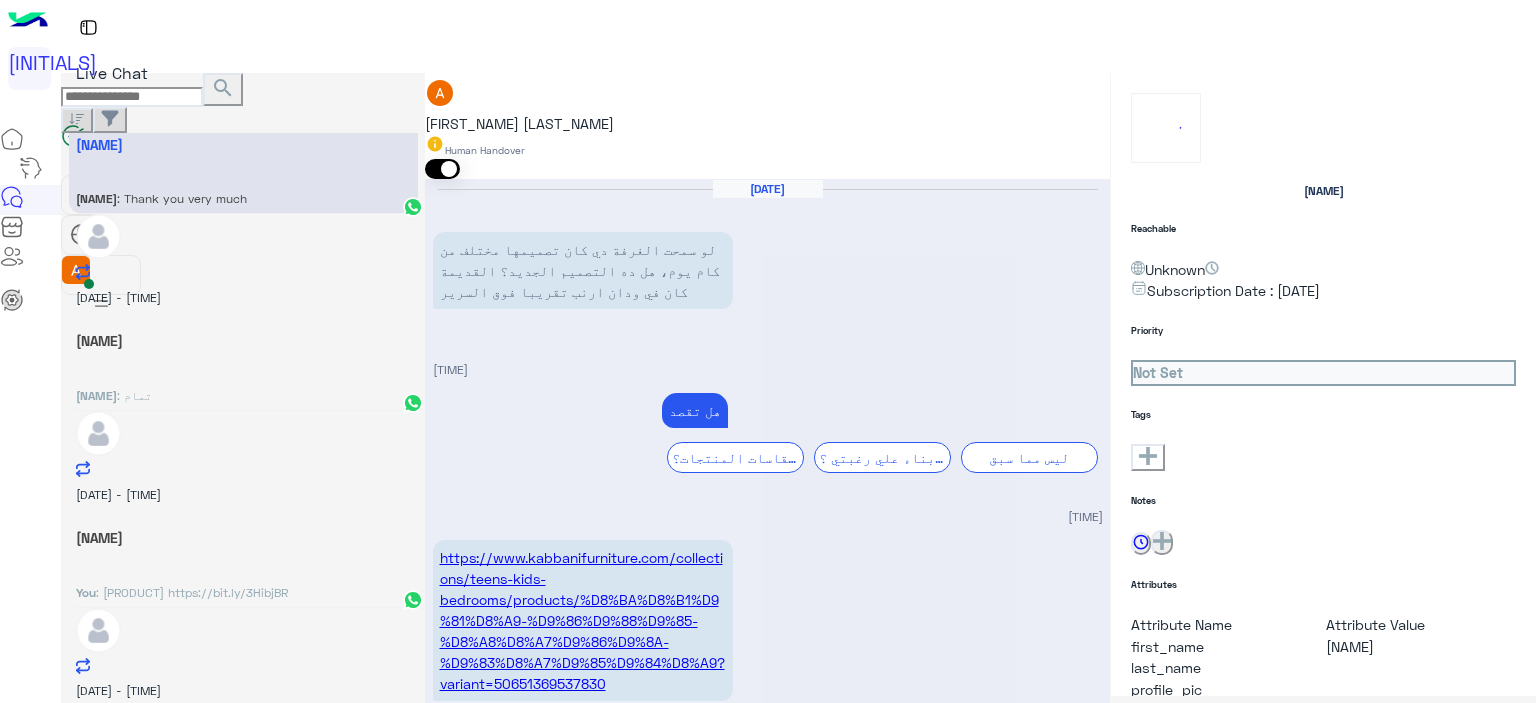 click on "Drop" at bounding box center (470, 3478) 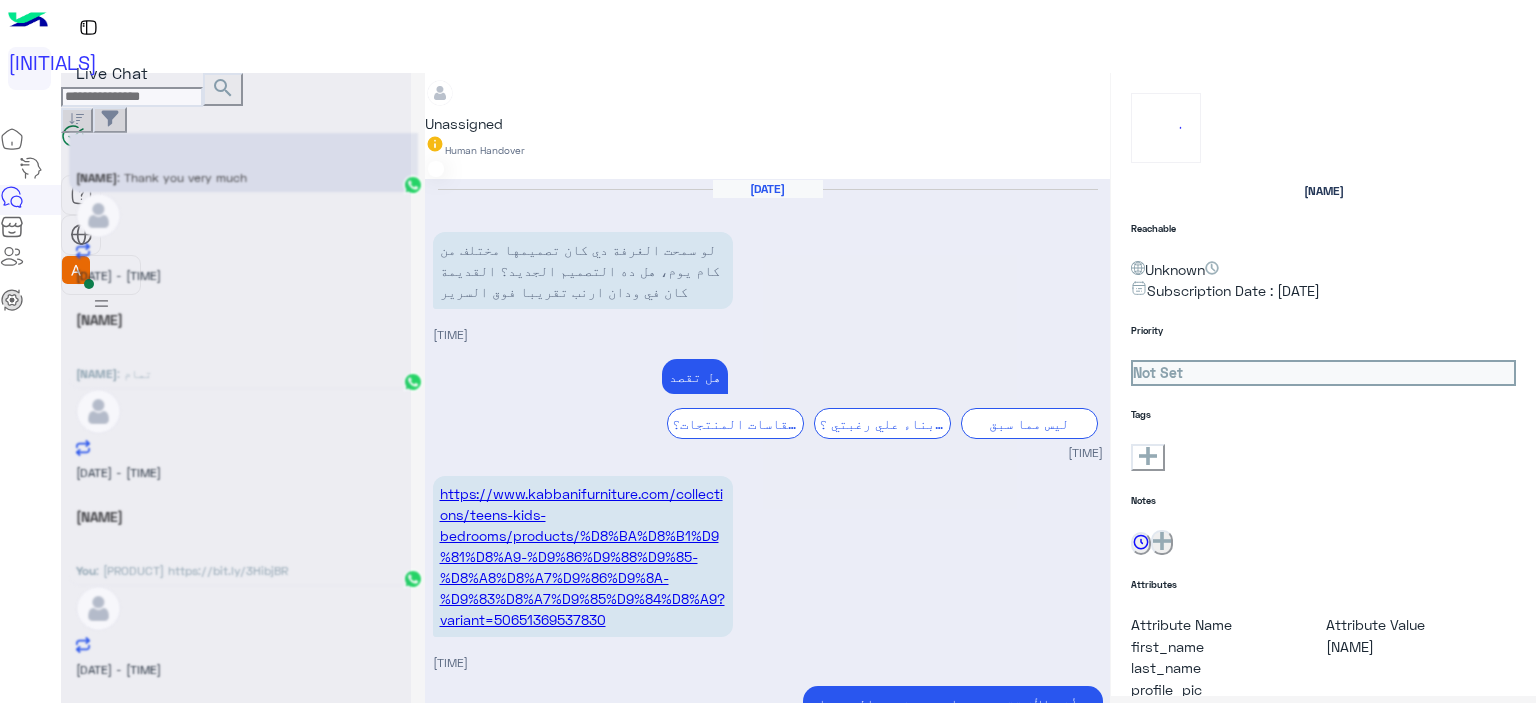 scroll, scrollTop: 24, scrollLeft: 0, axis: vertical 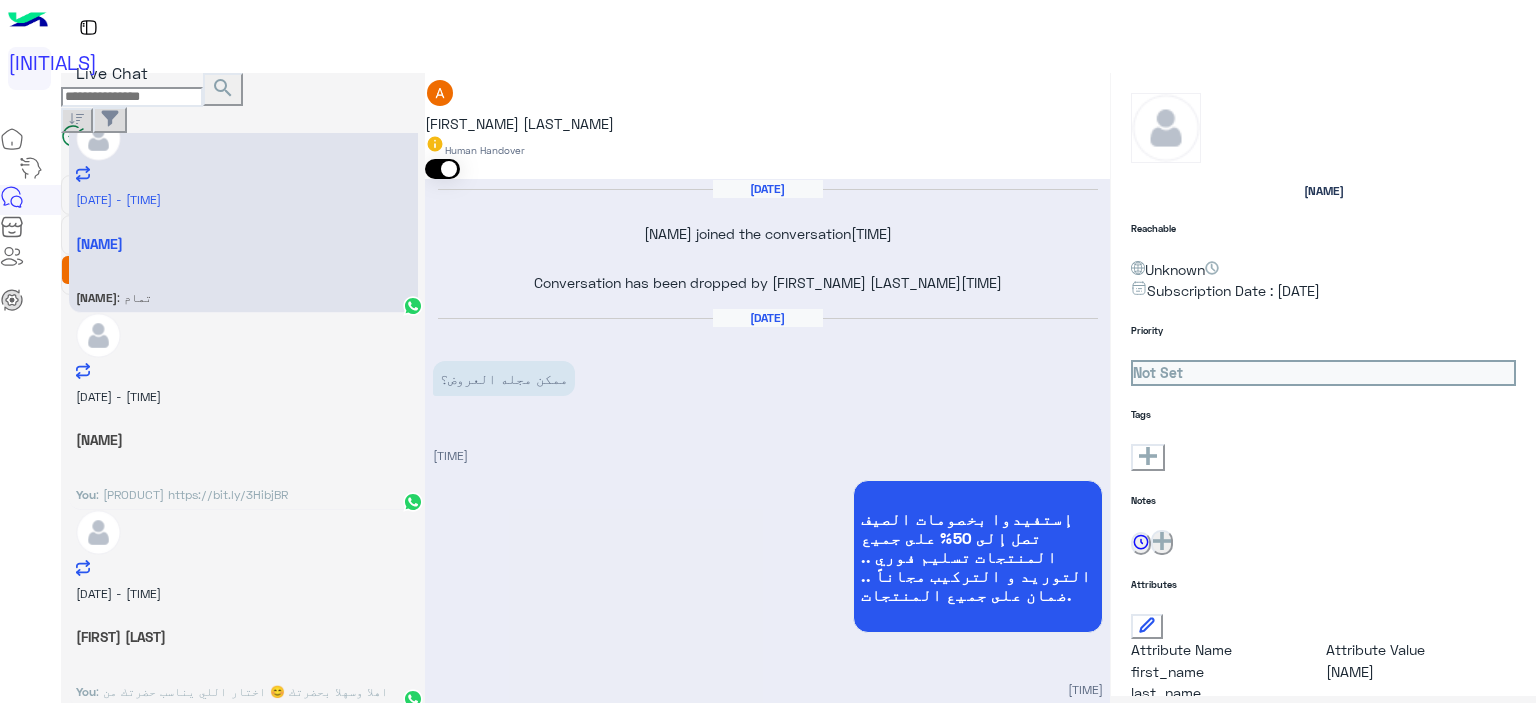 click on "Drop" at bounding box center (470, 3732) 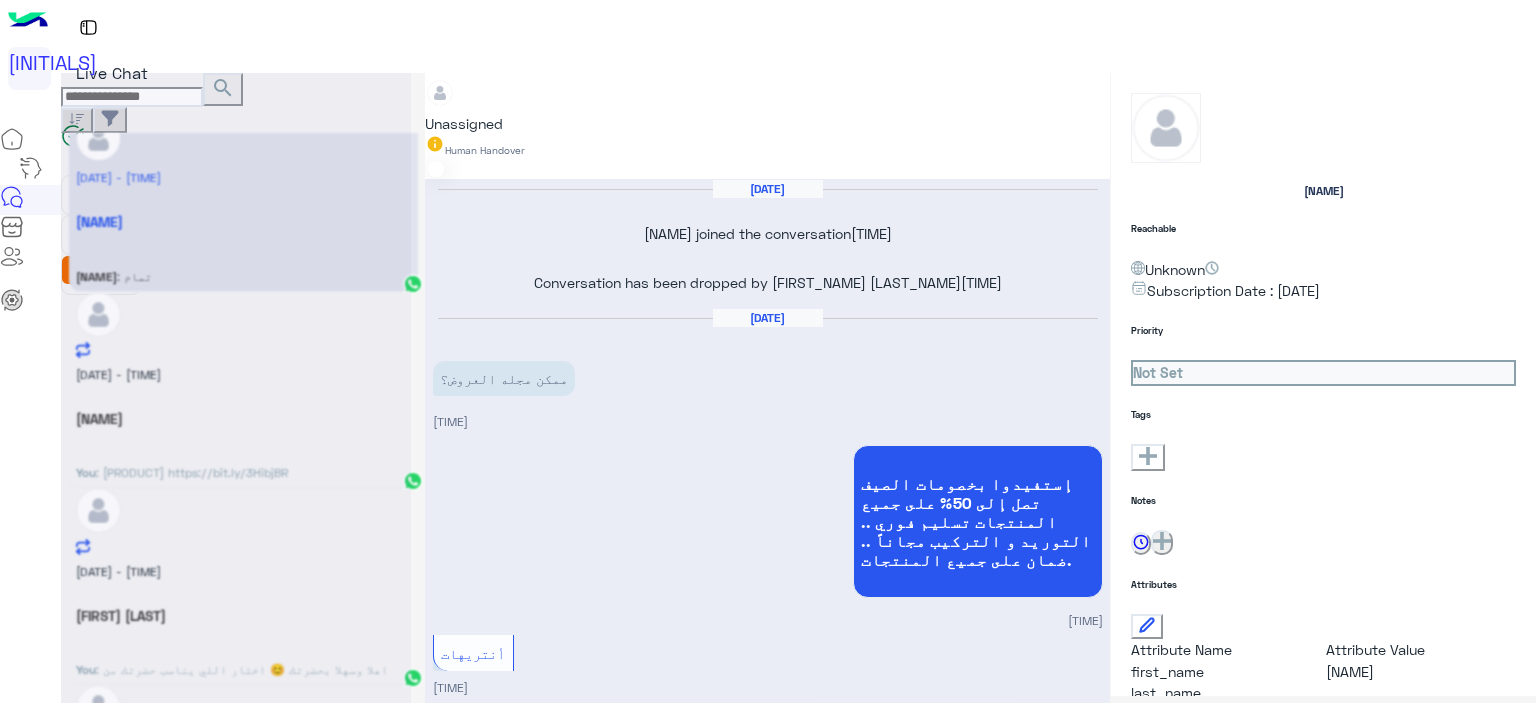 scroll, scrollTop: 2099, scrollLeft: 0, axis: vertical 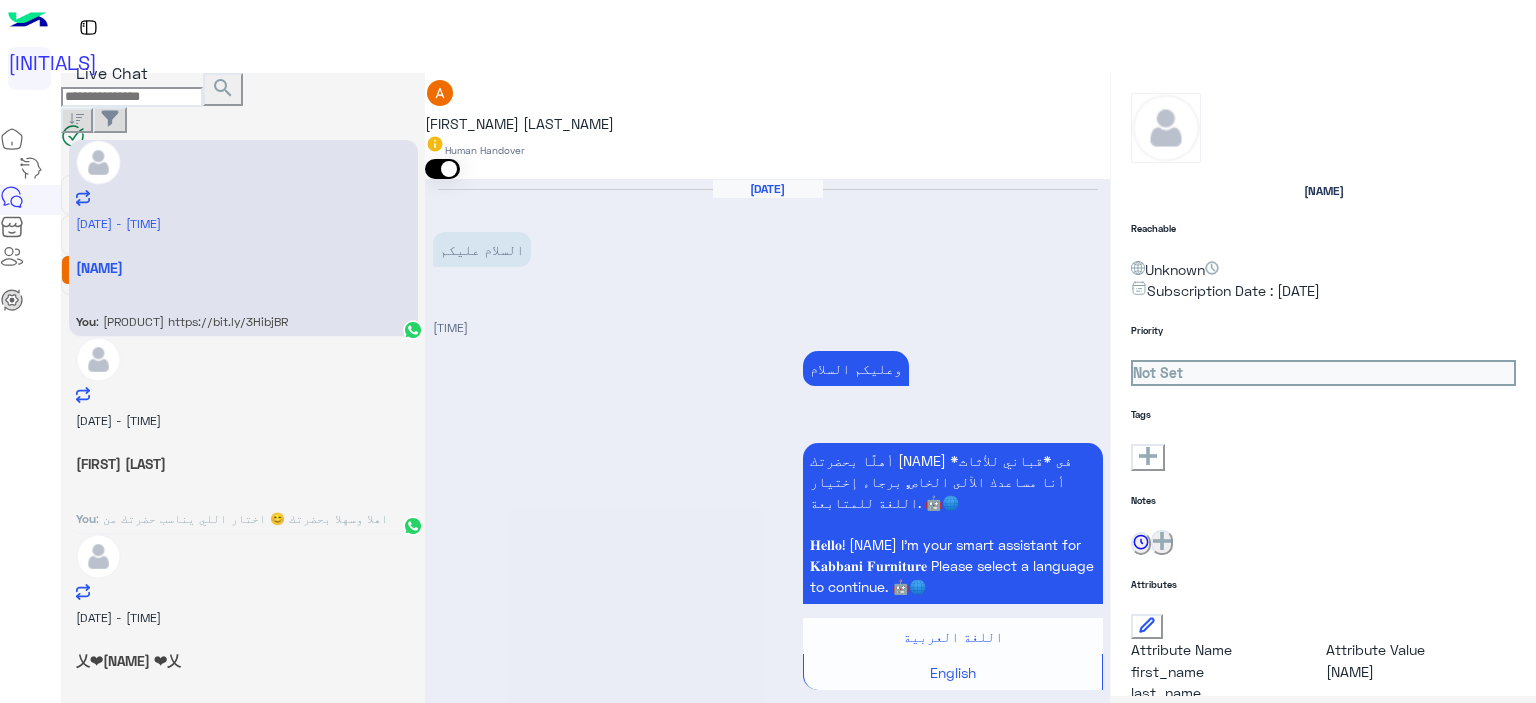 click on "Drop" at bounding box center [470, 3064] 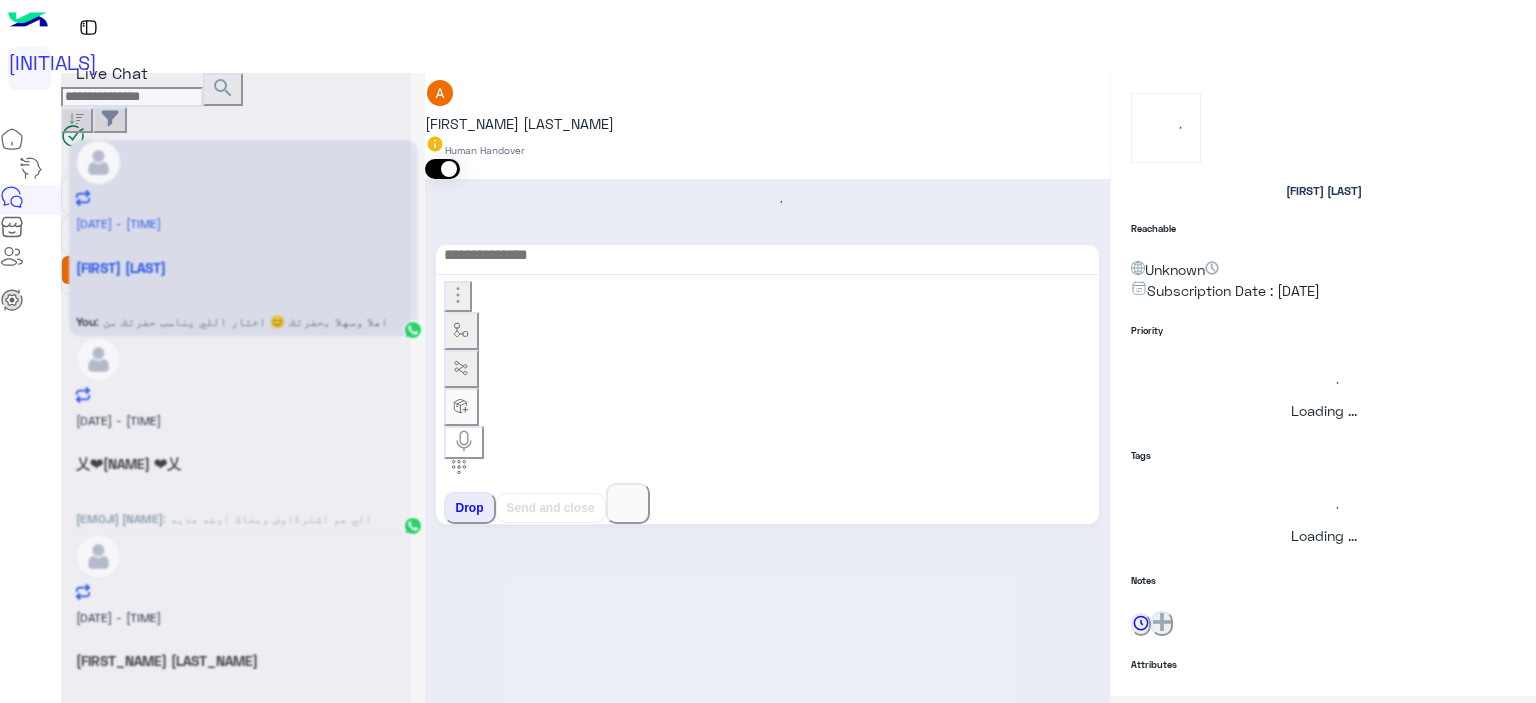 scroll, scrollTop: 0, scrollLeft: 0, axis: both 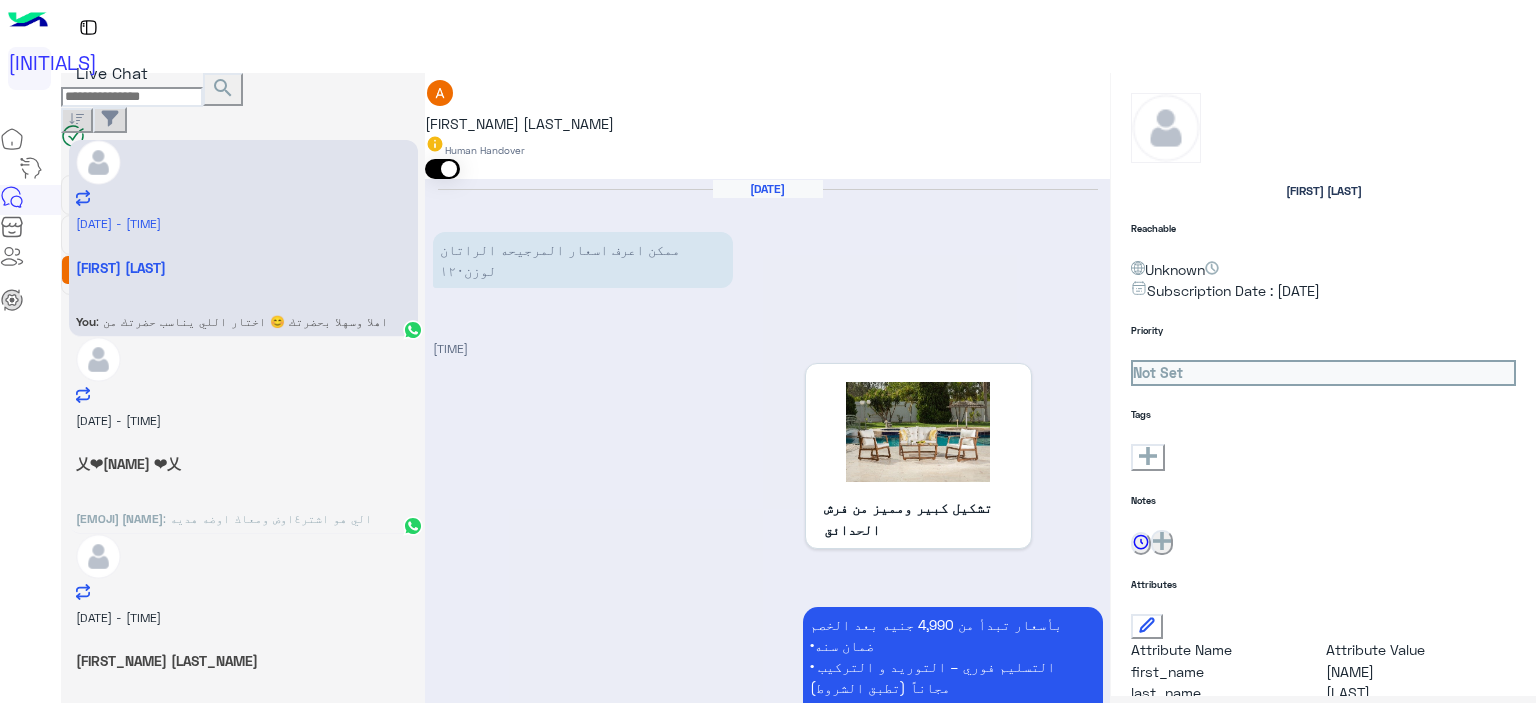 click on "Drop" at bounding box center [470, 3085] 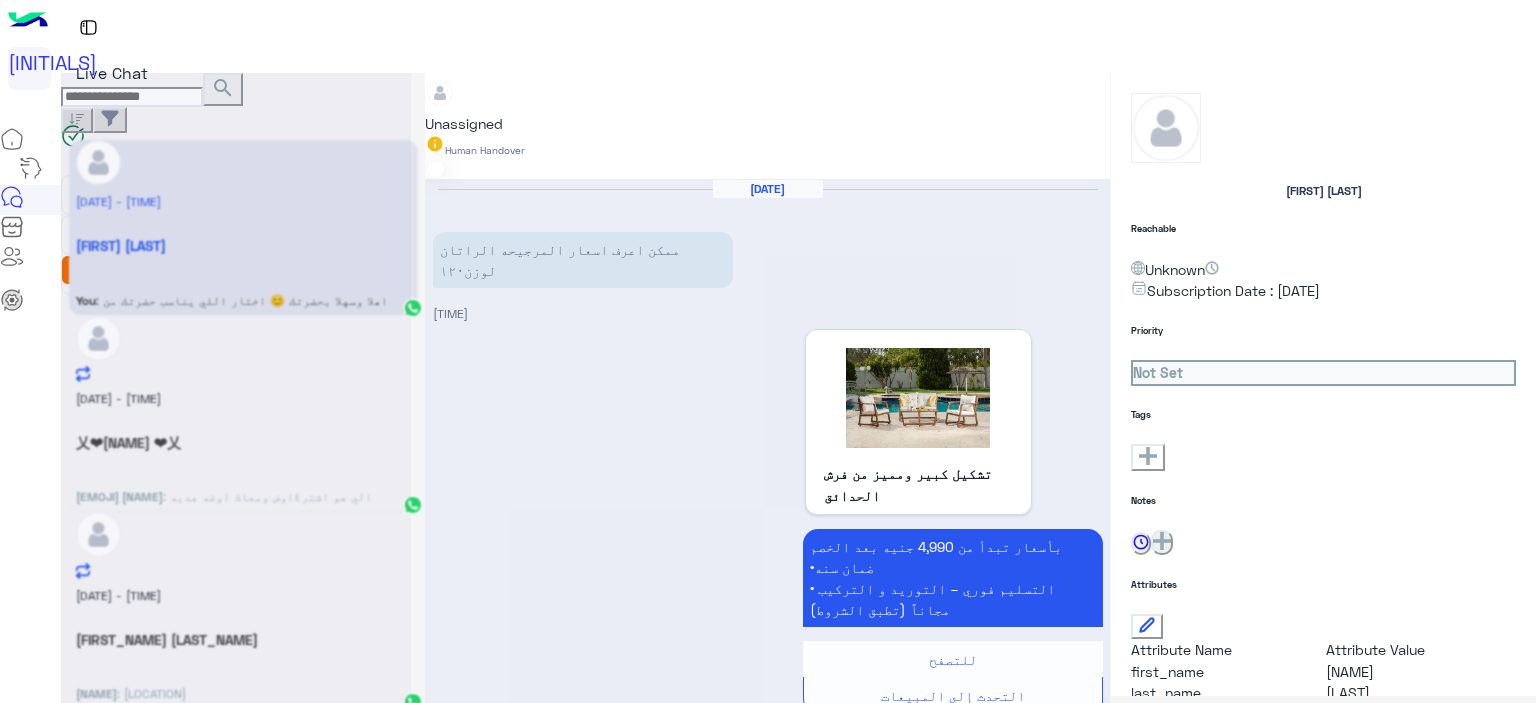 scroll, scrollTop: 1630, scrollLeft: 0, axis: vertical 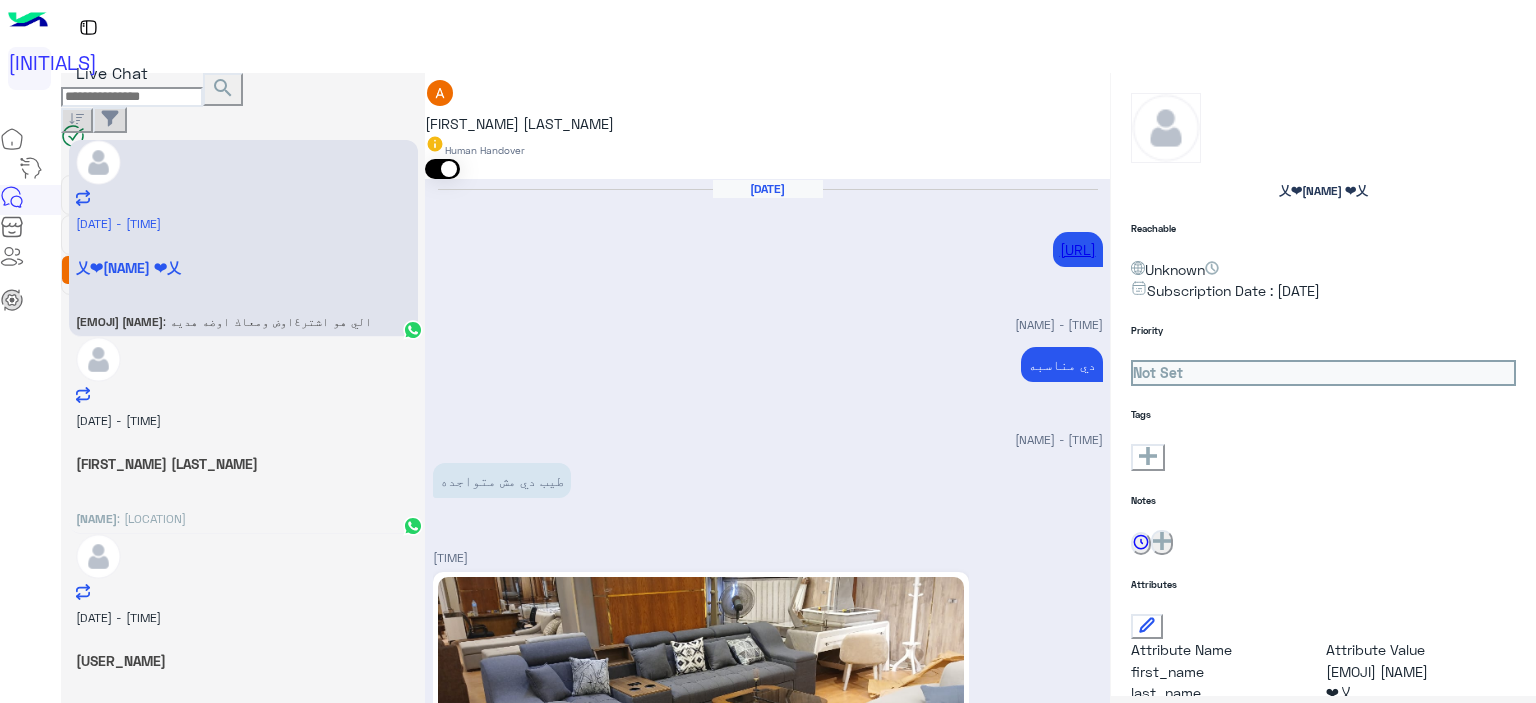 click on "Drop" at bounding box center (470, 3457) 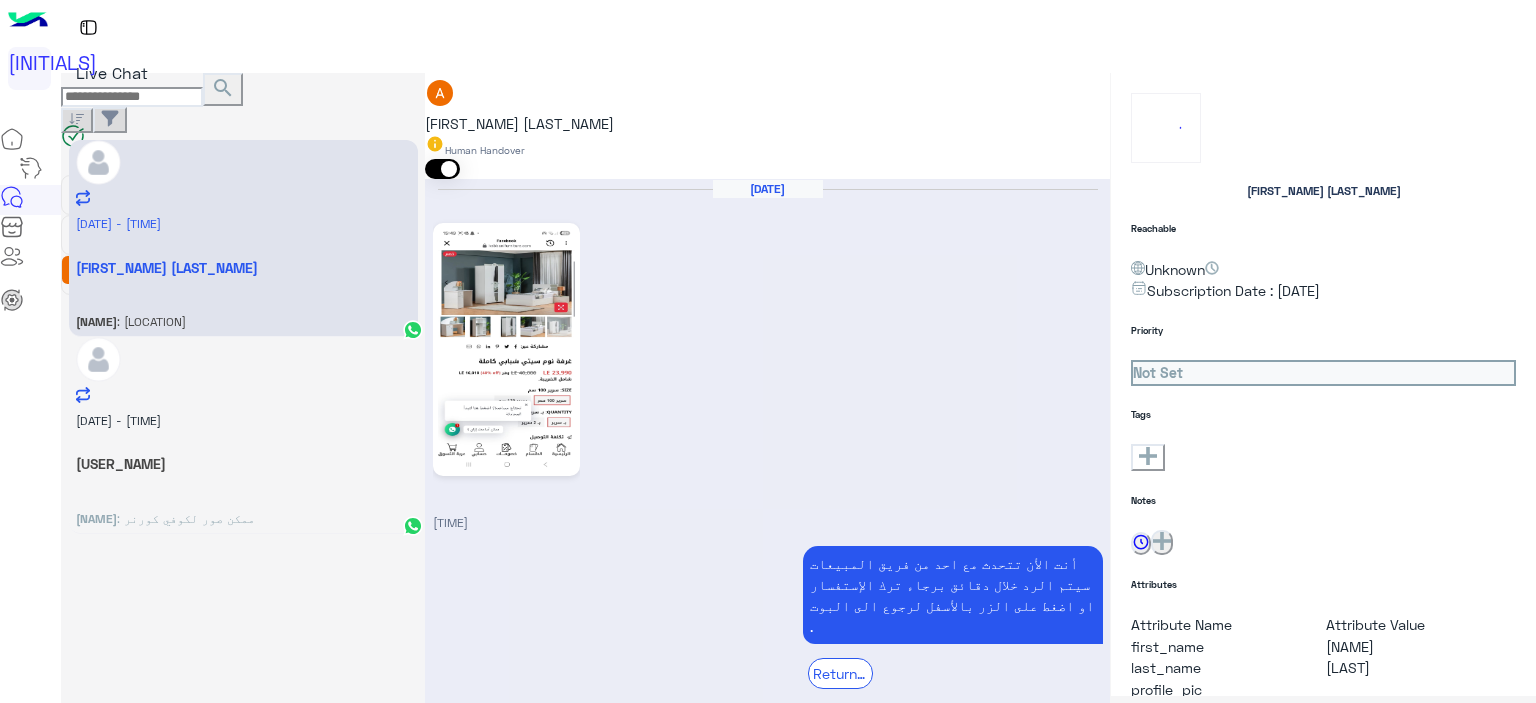 scroll, scrollTop: 749, scrollLeft: 0, axis: vertical 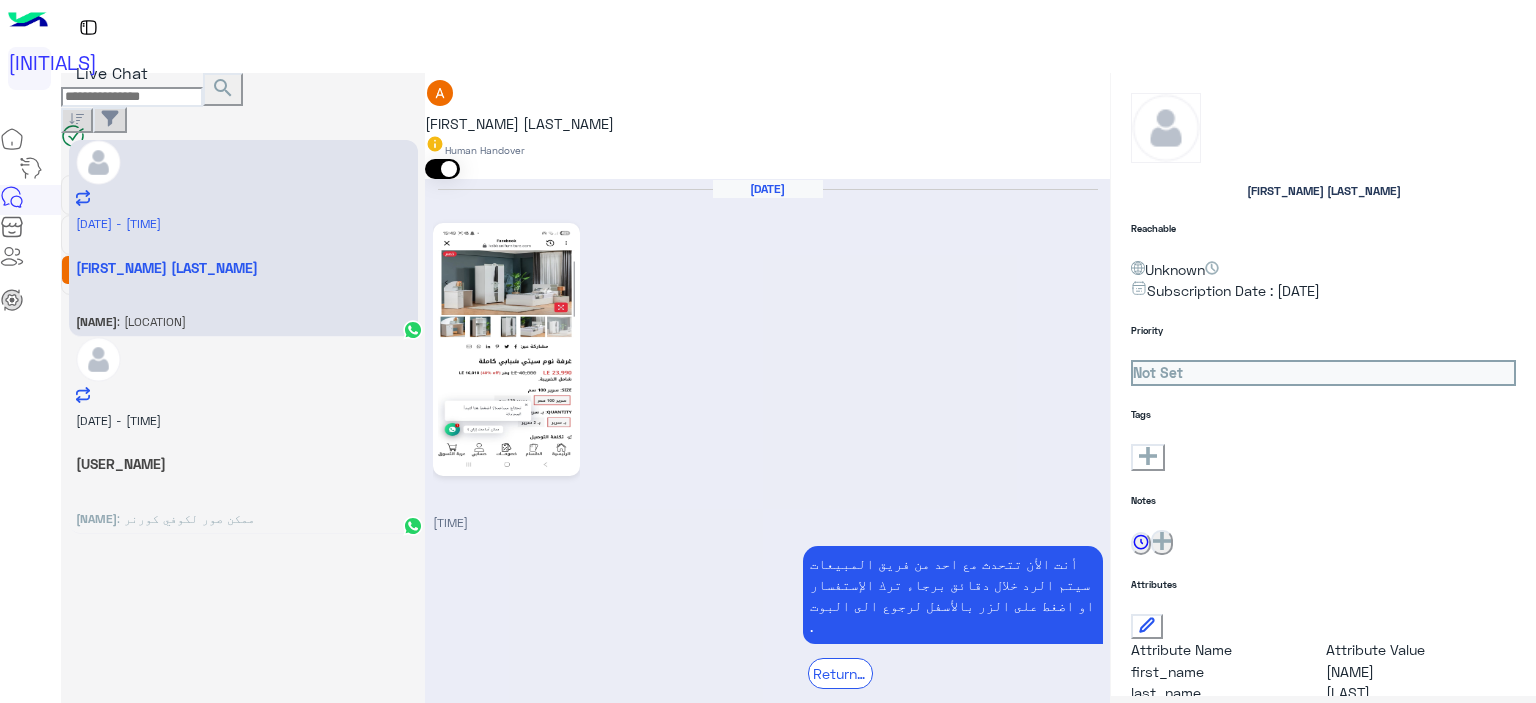 click on "Drop" at bounding box center (470, 2082) 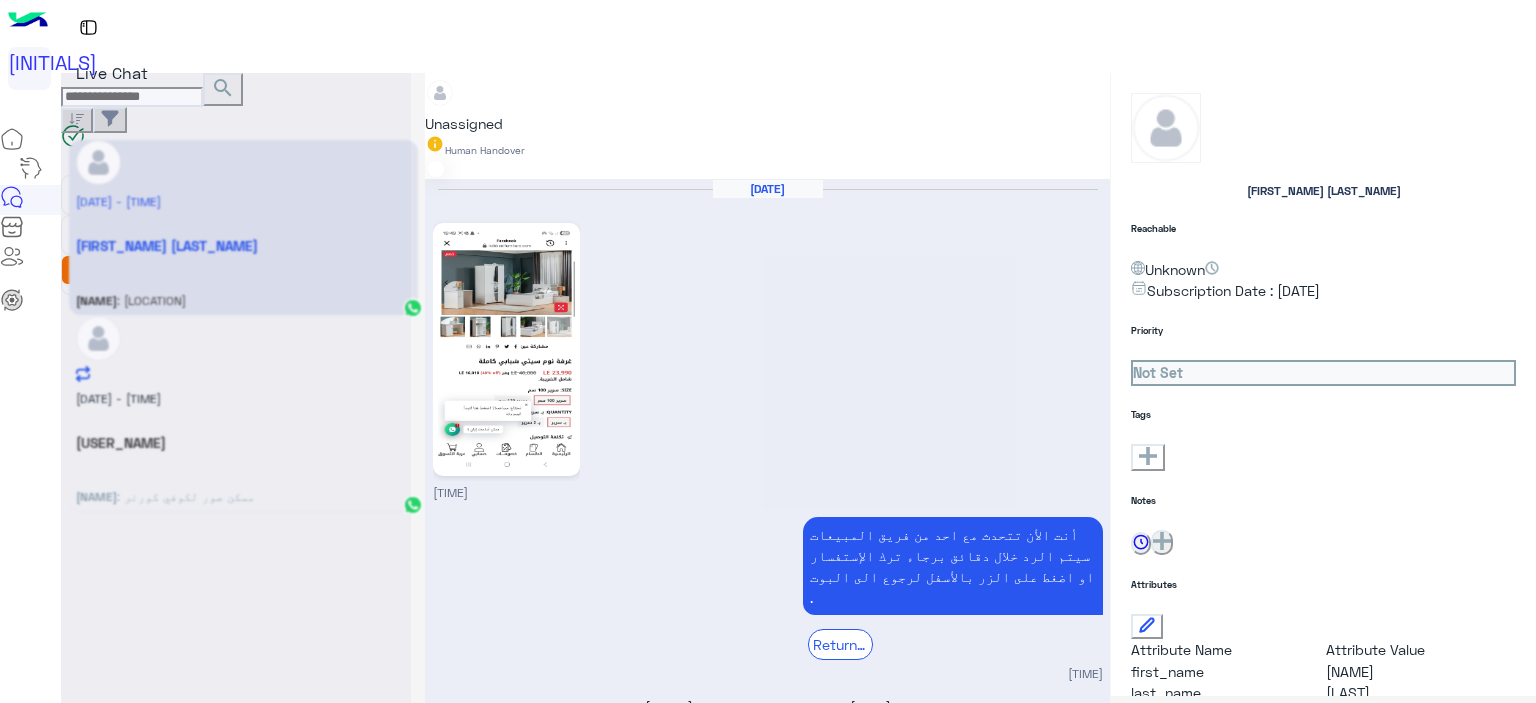scroll, scrollTop: 786, scrollLeft: 0, axis: vertical 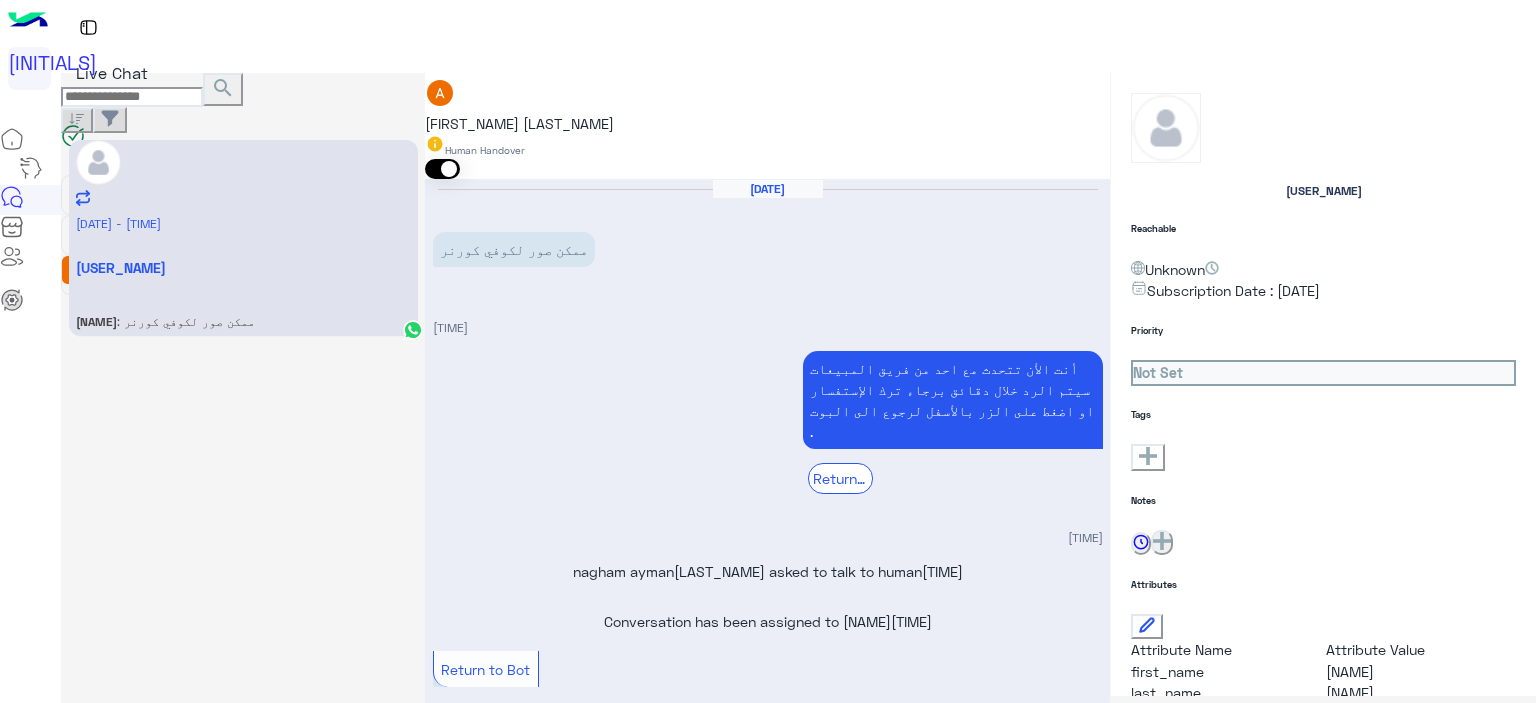 click on "Drop" at bounding box center [470, 2120] 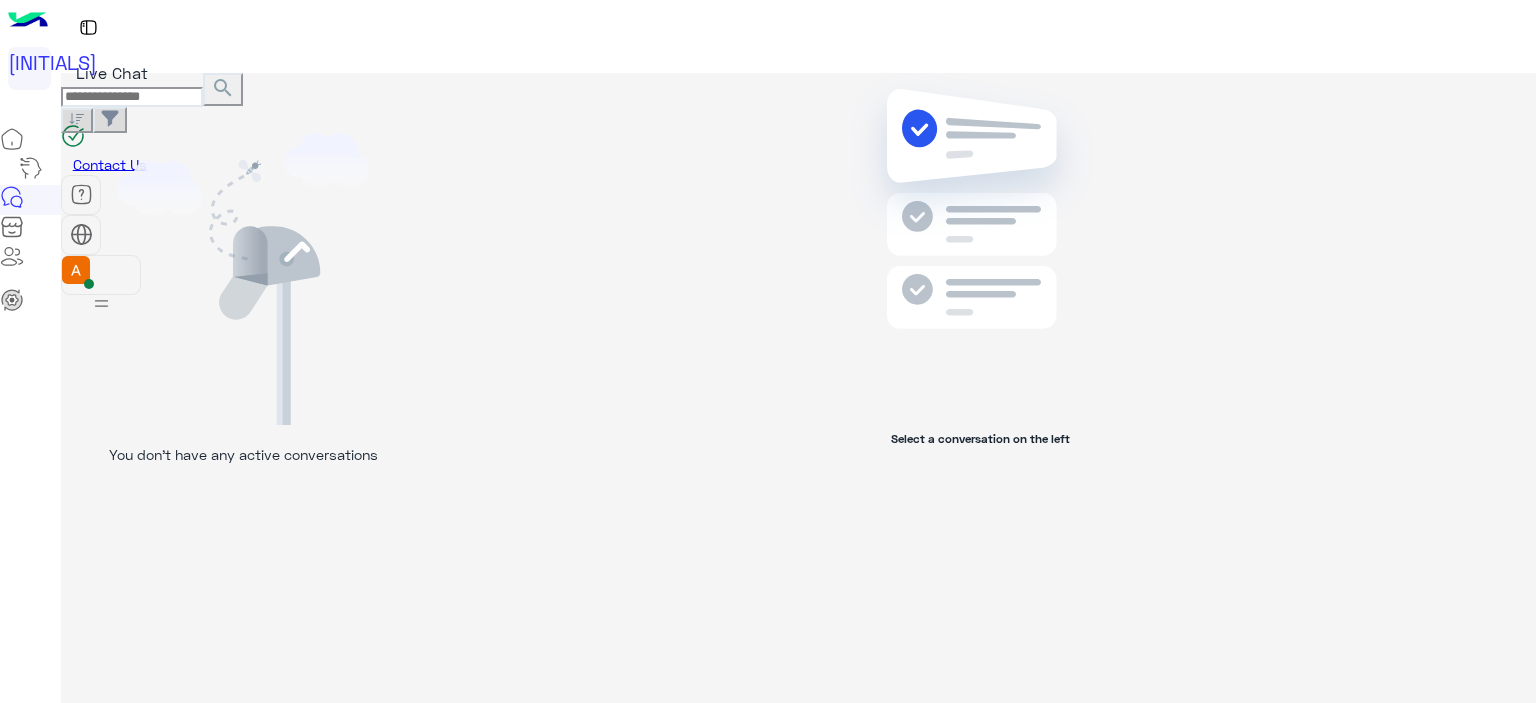 click at bounding box center [101, 275] 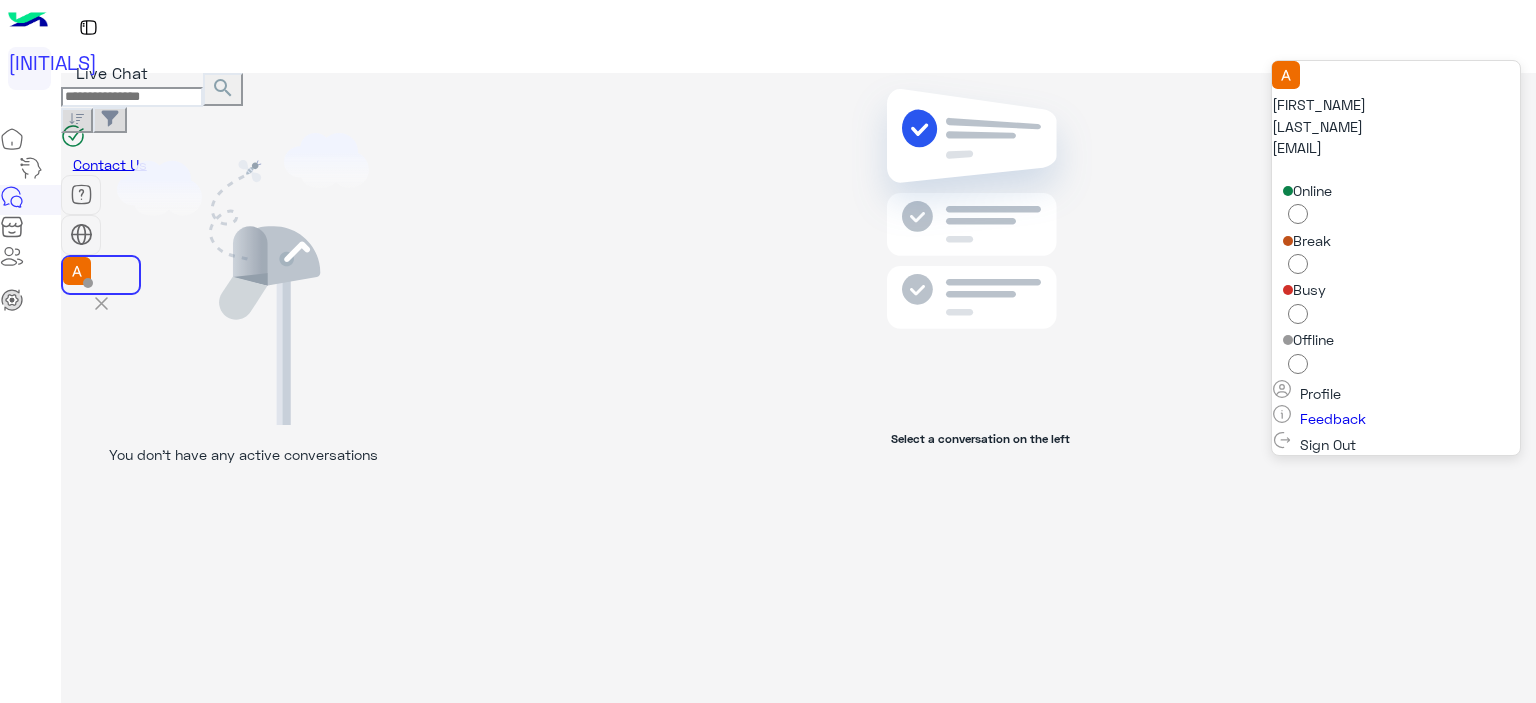 click on "Select a conversation on the left" at bounding box center [980, 392] 